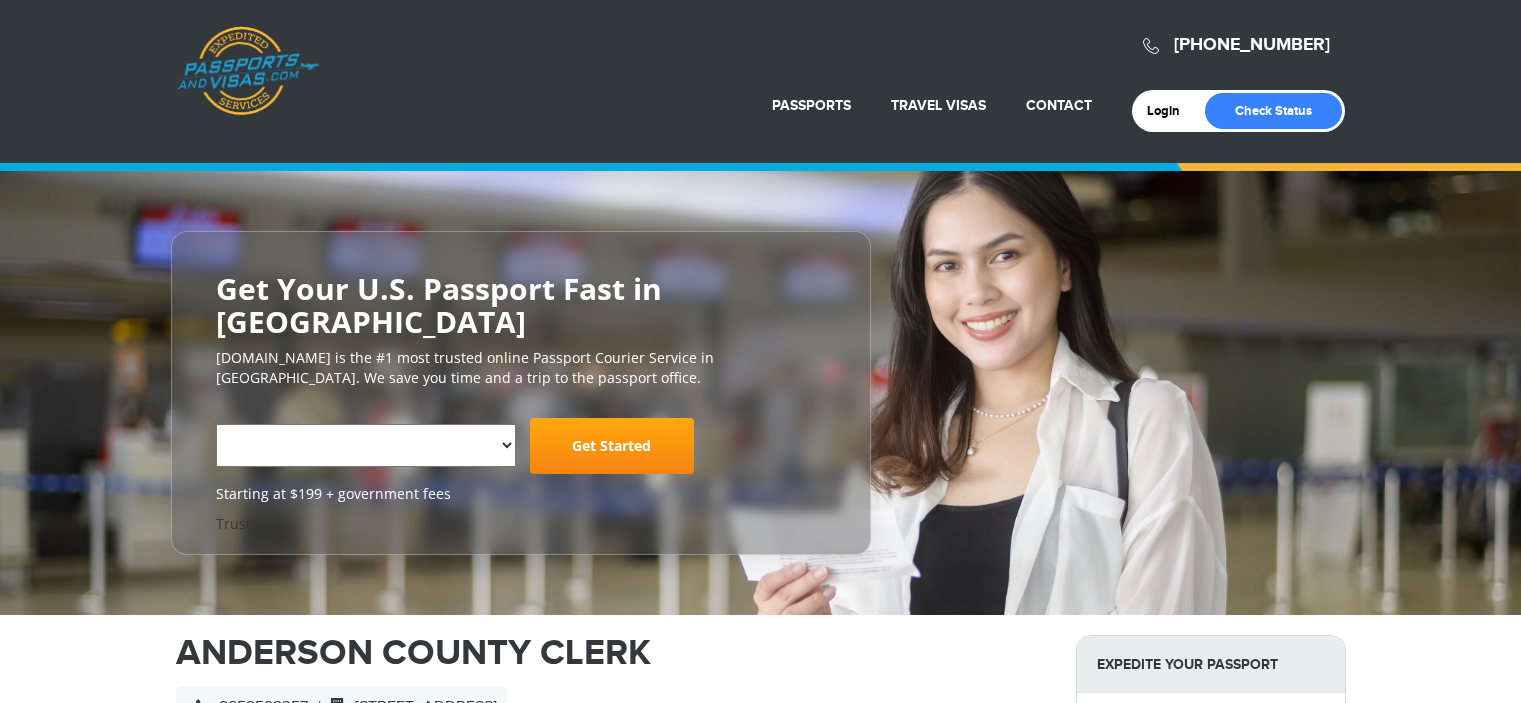scroll, scrollTop: 0, scrollLeft: 0, axis: both 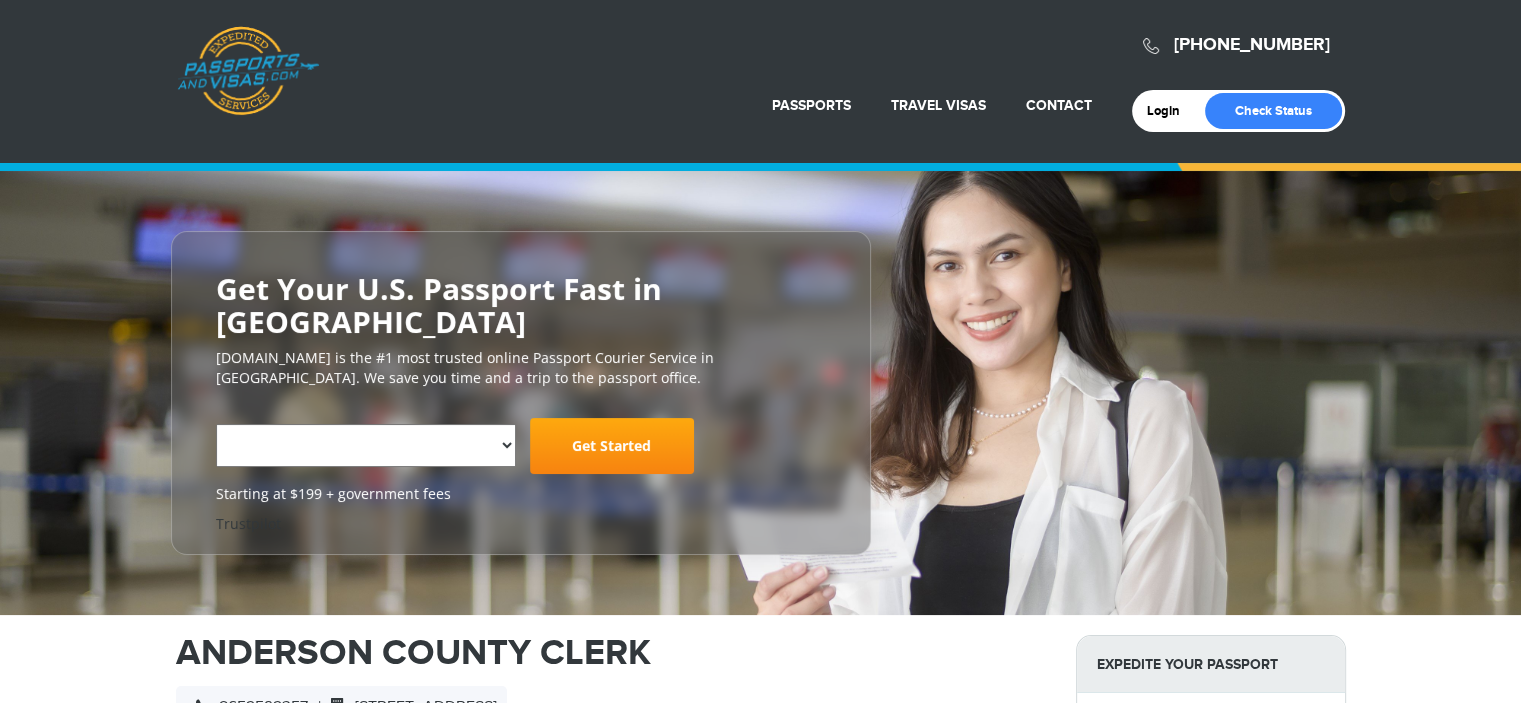 select on "**********" 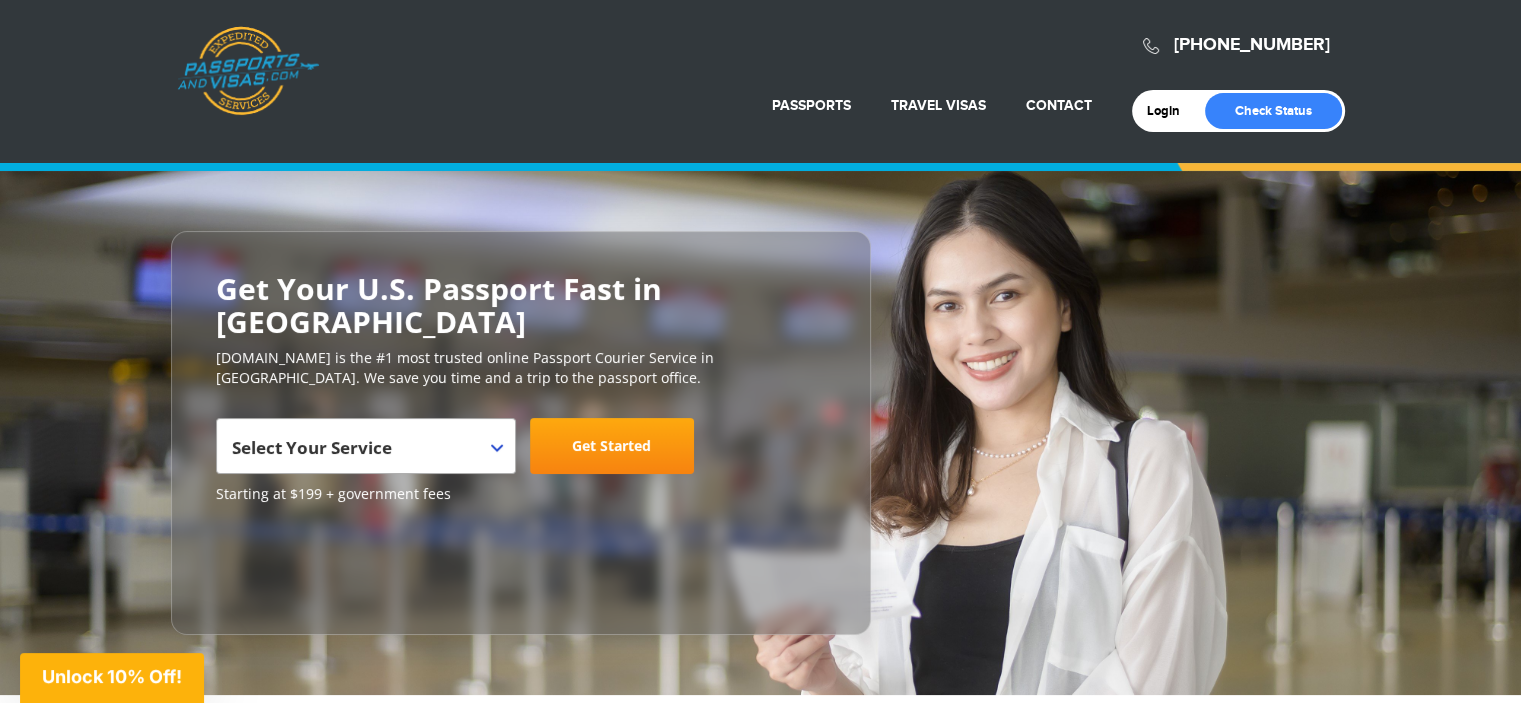scroll, scrollTop: 0, scrollLeft: 0, axis: both 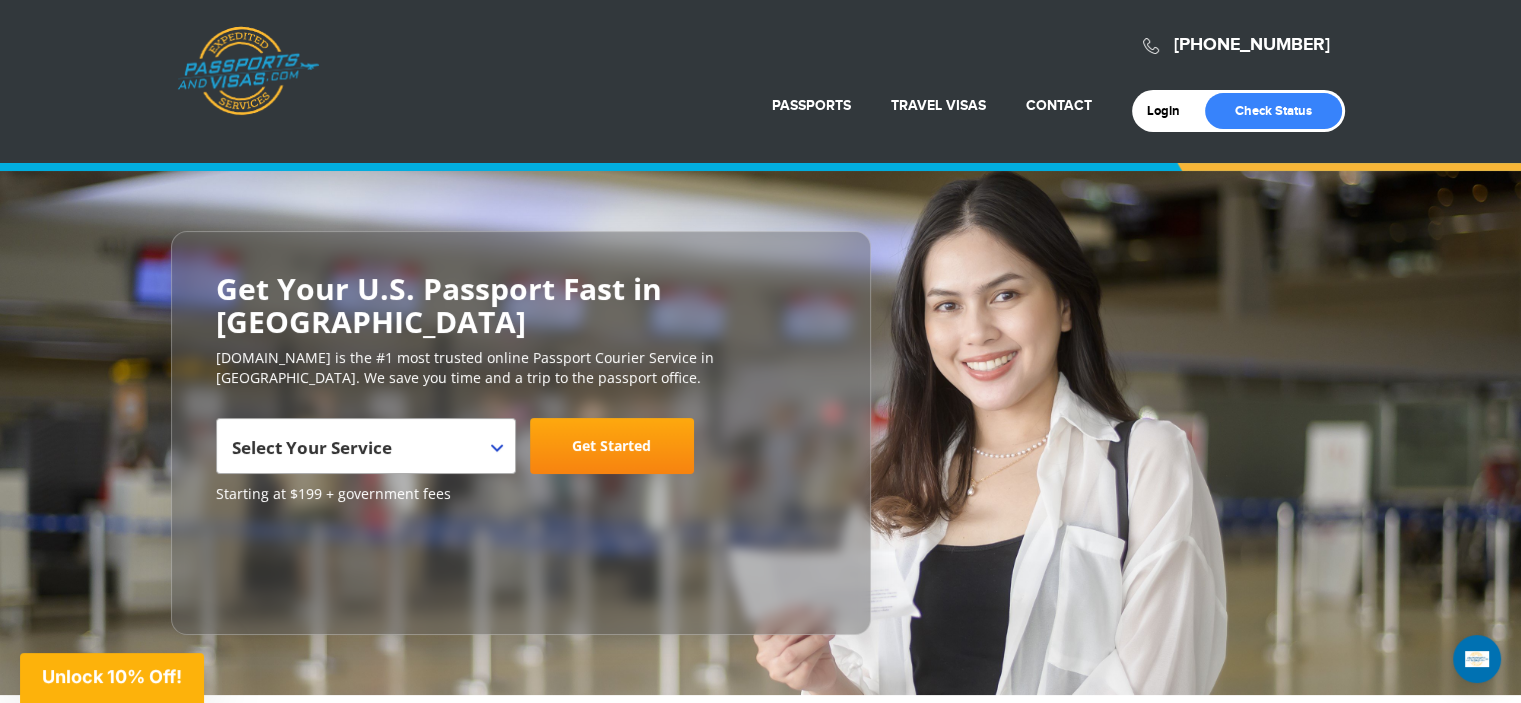 click on "Select Your Service" at bounding box center [363, 454] 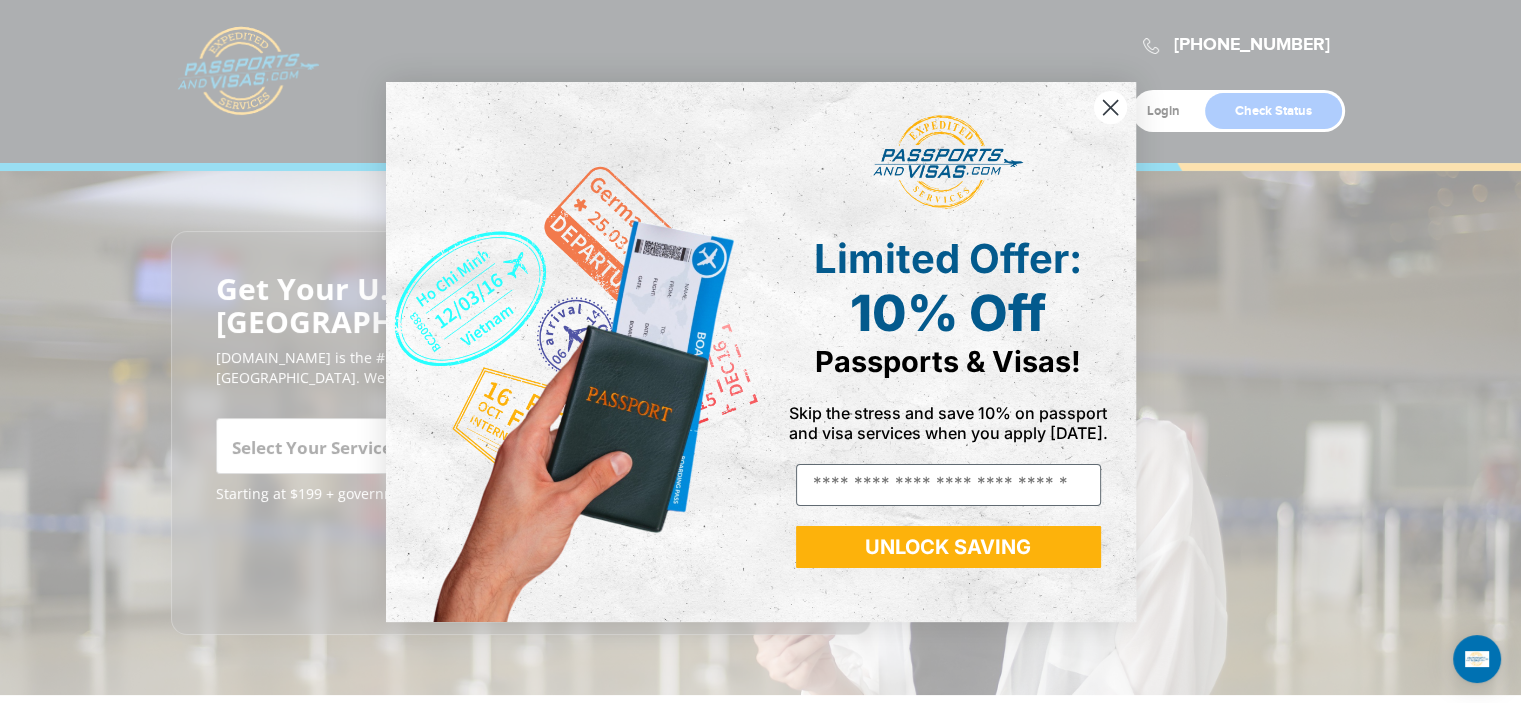 click 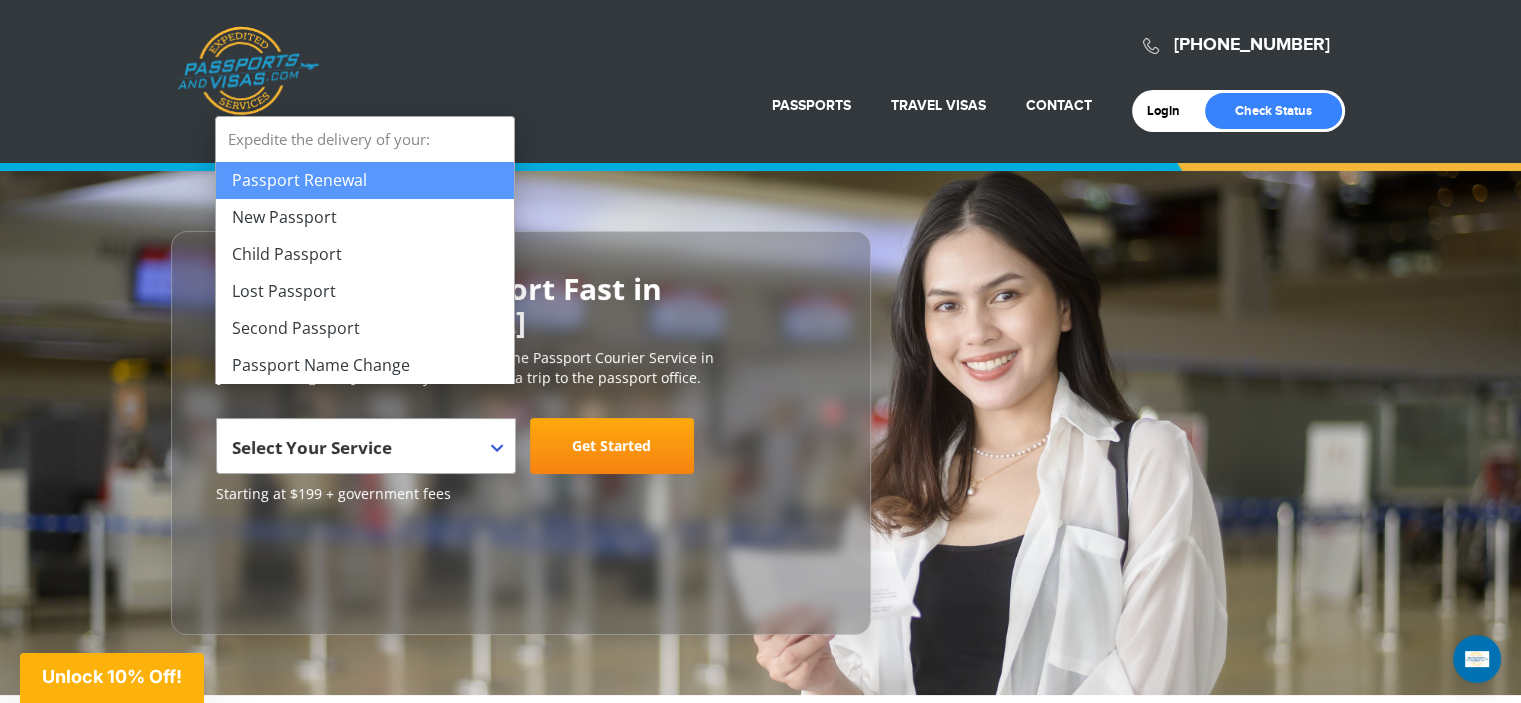 click on "Select Your Service" at bounding box center (363, 454) 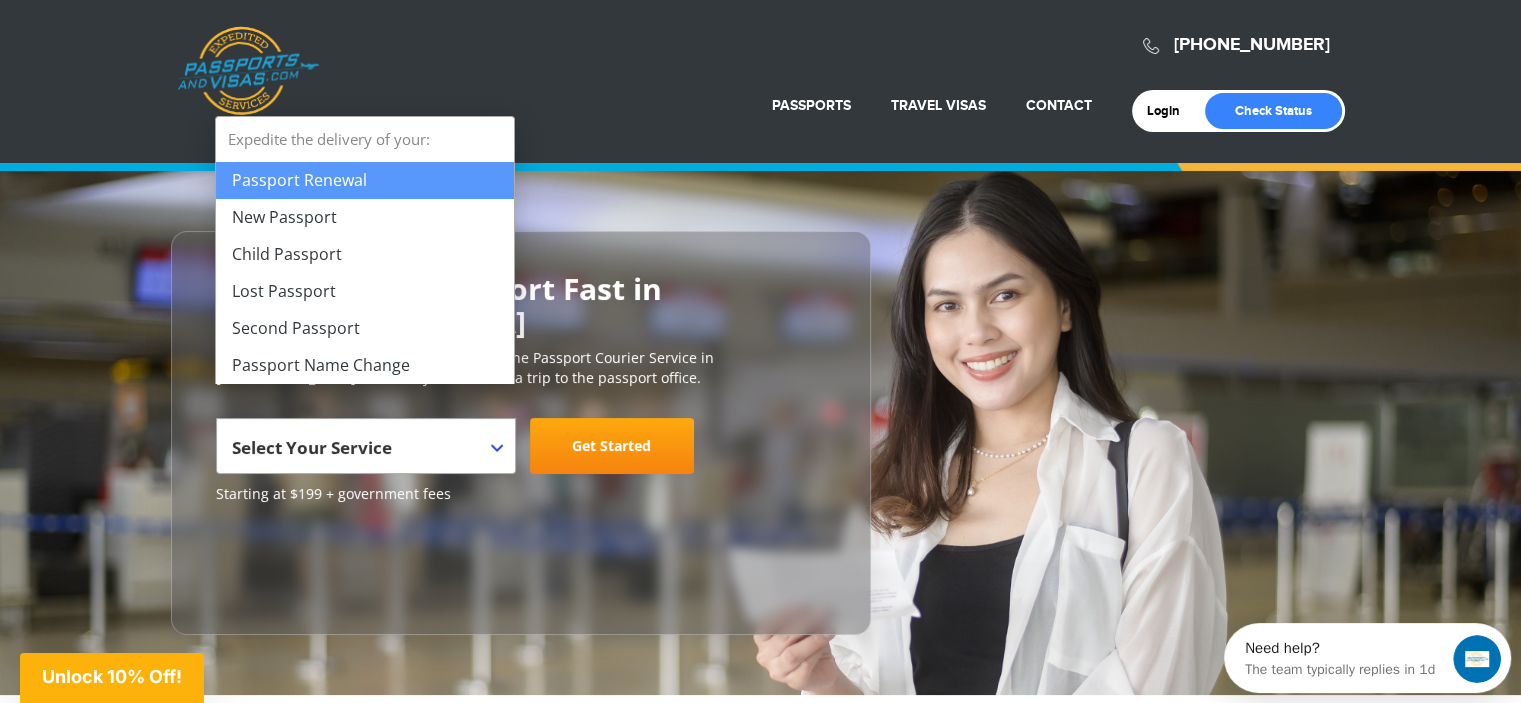 scroll, scrollTop: 0, scrollLeft: 0, axis: both 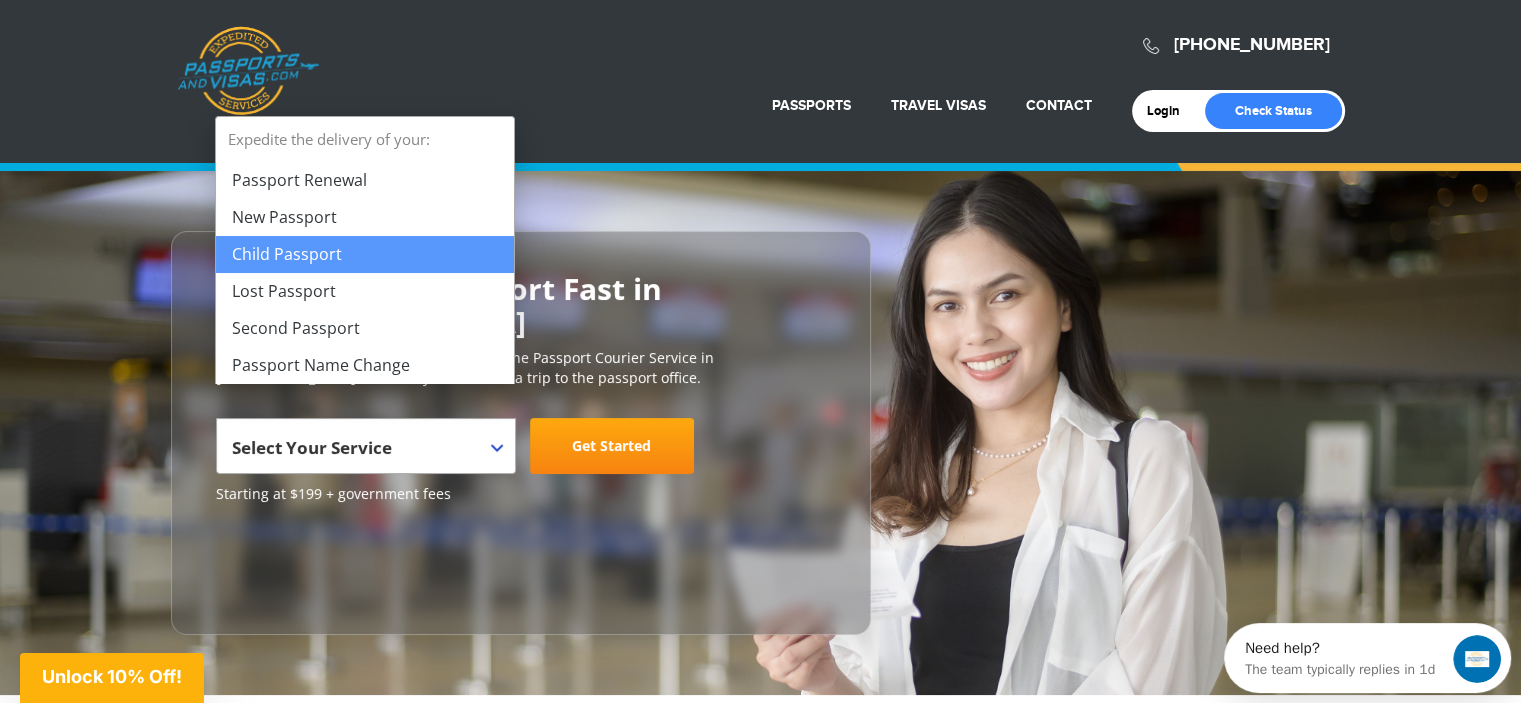 select on "**********" 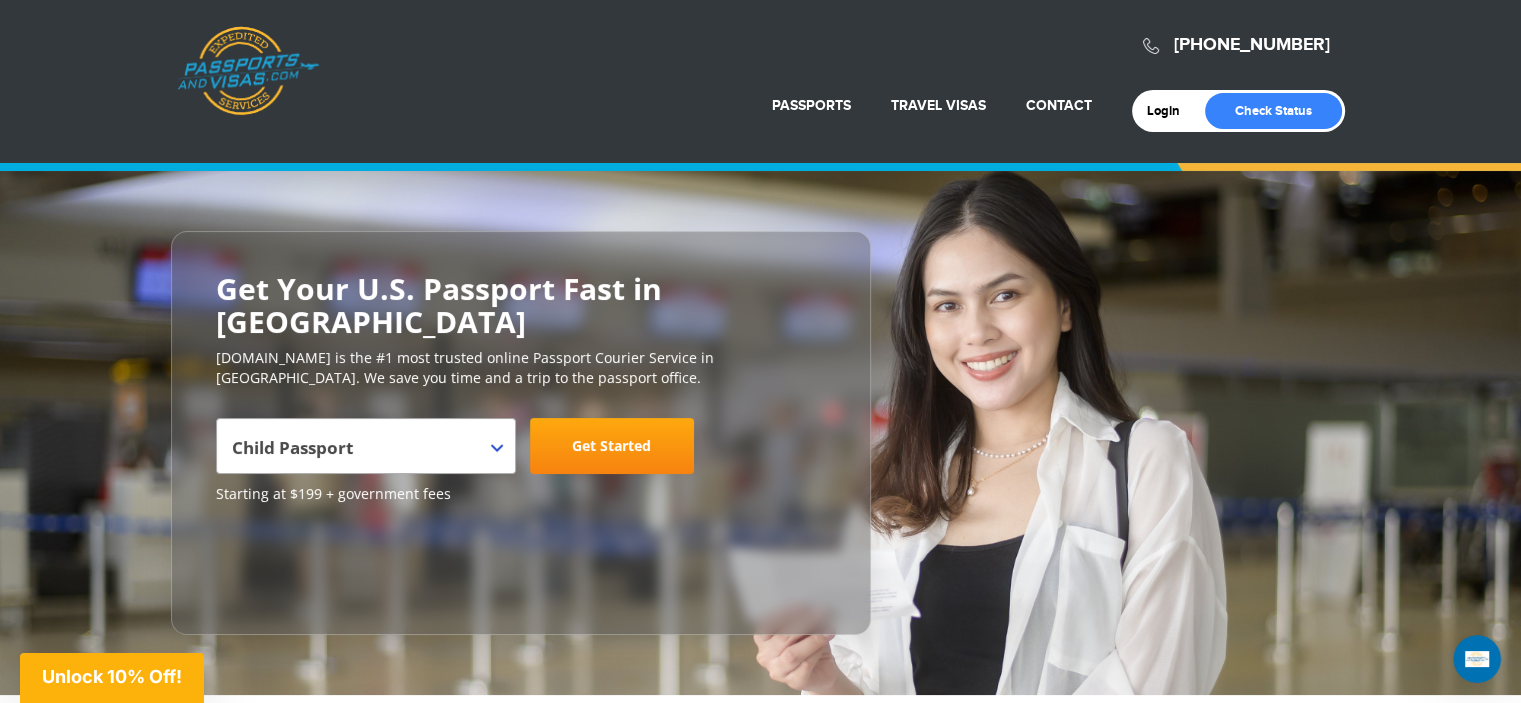 click on "Get Started" at bounding box center [612, 446] 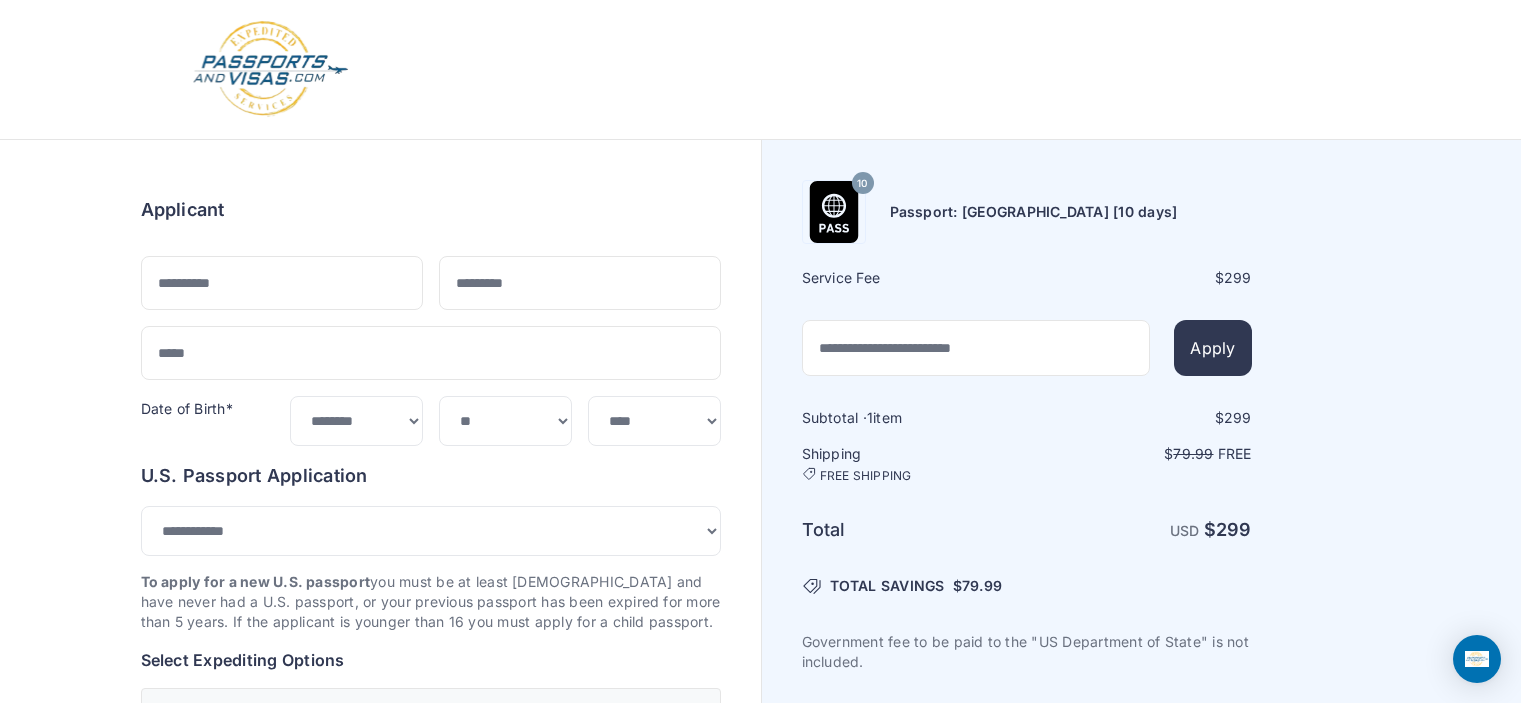 select on "***" 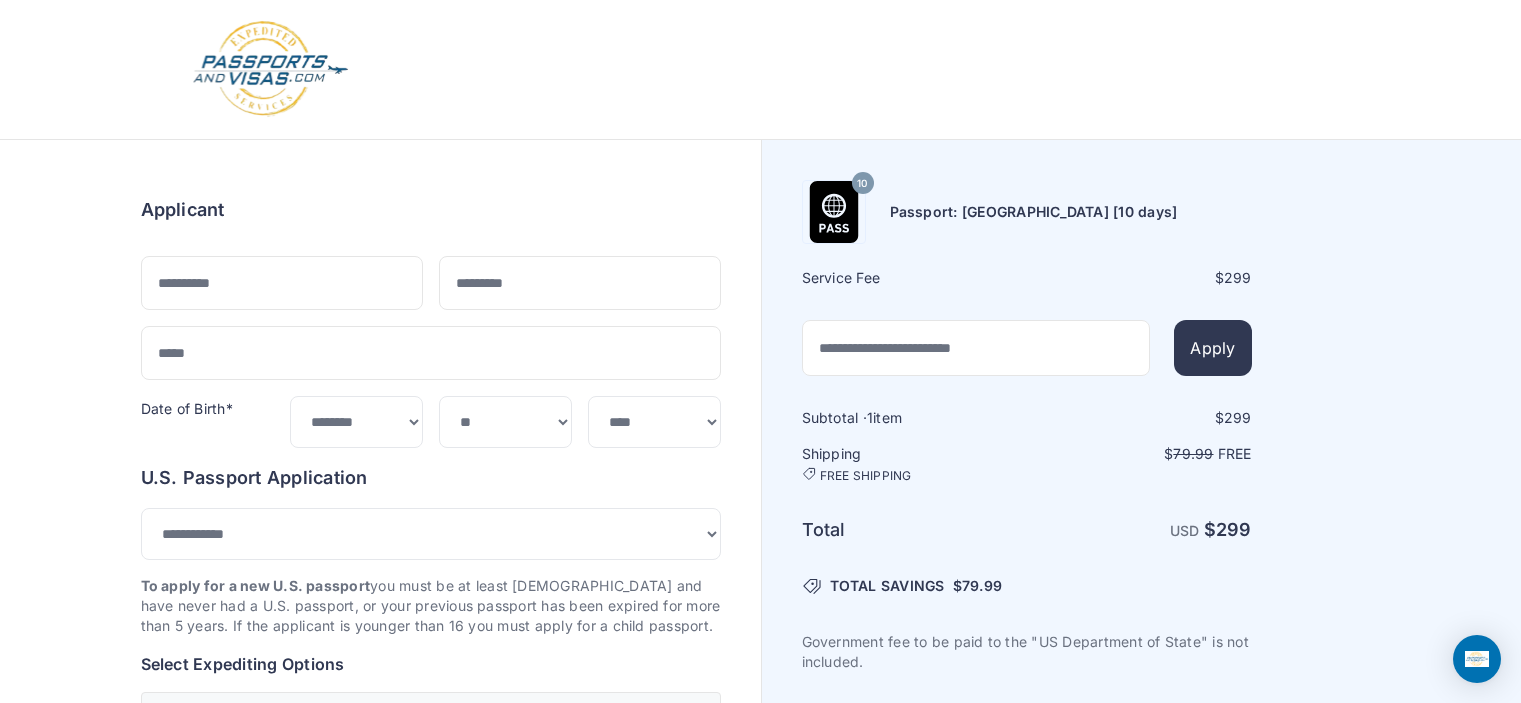 scroll, scrollTop: 0, scrollLeft: 0, axis: both 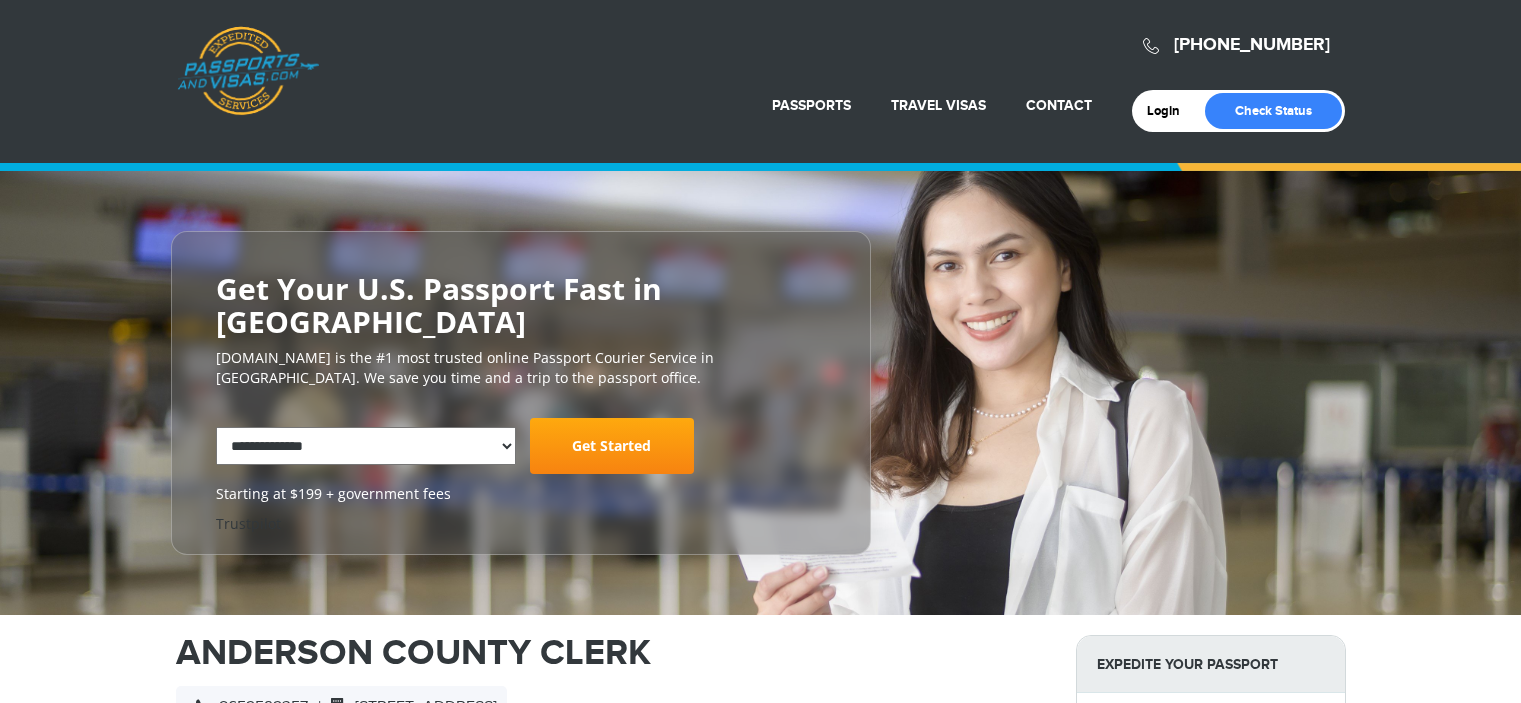 select on "**********" 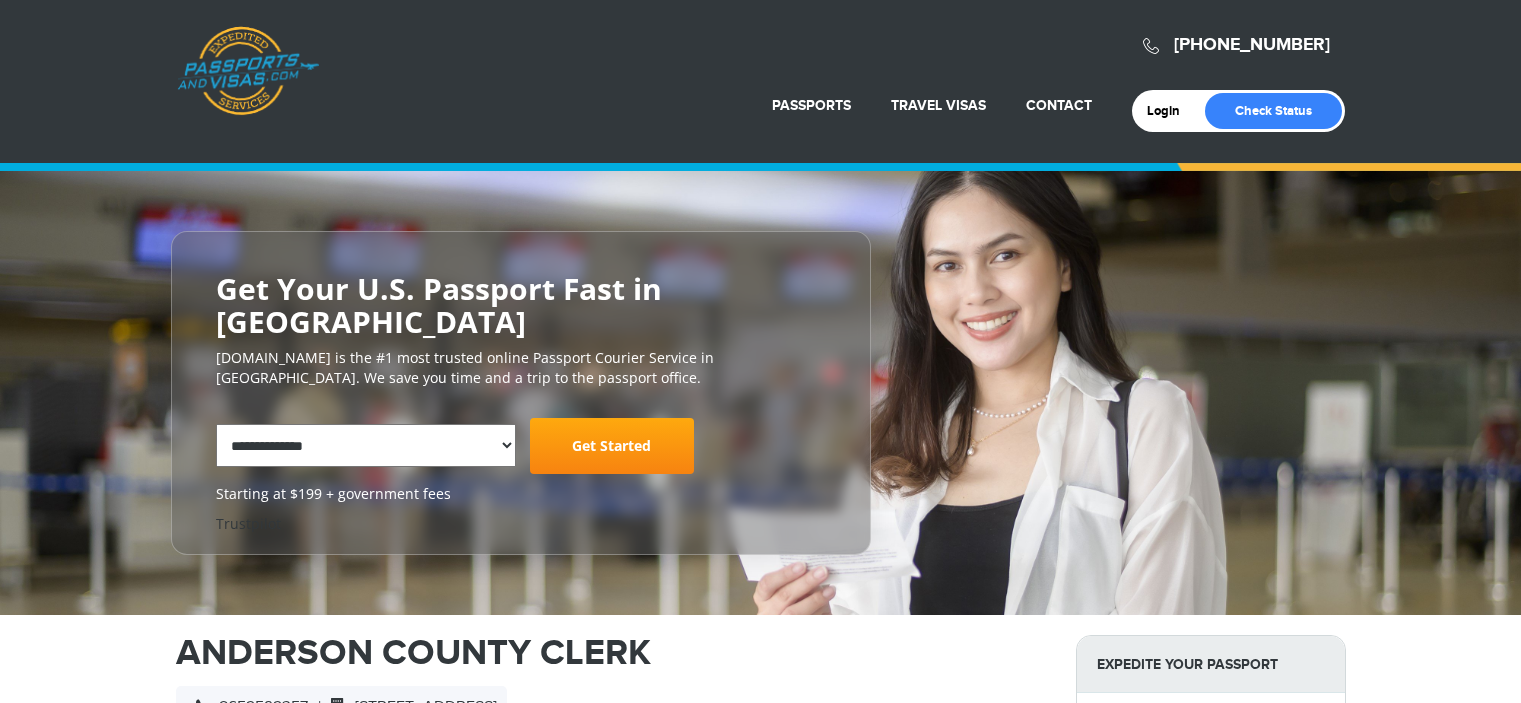 scroll, scrollTop: 0, scrollLeft: 0, axis: both 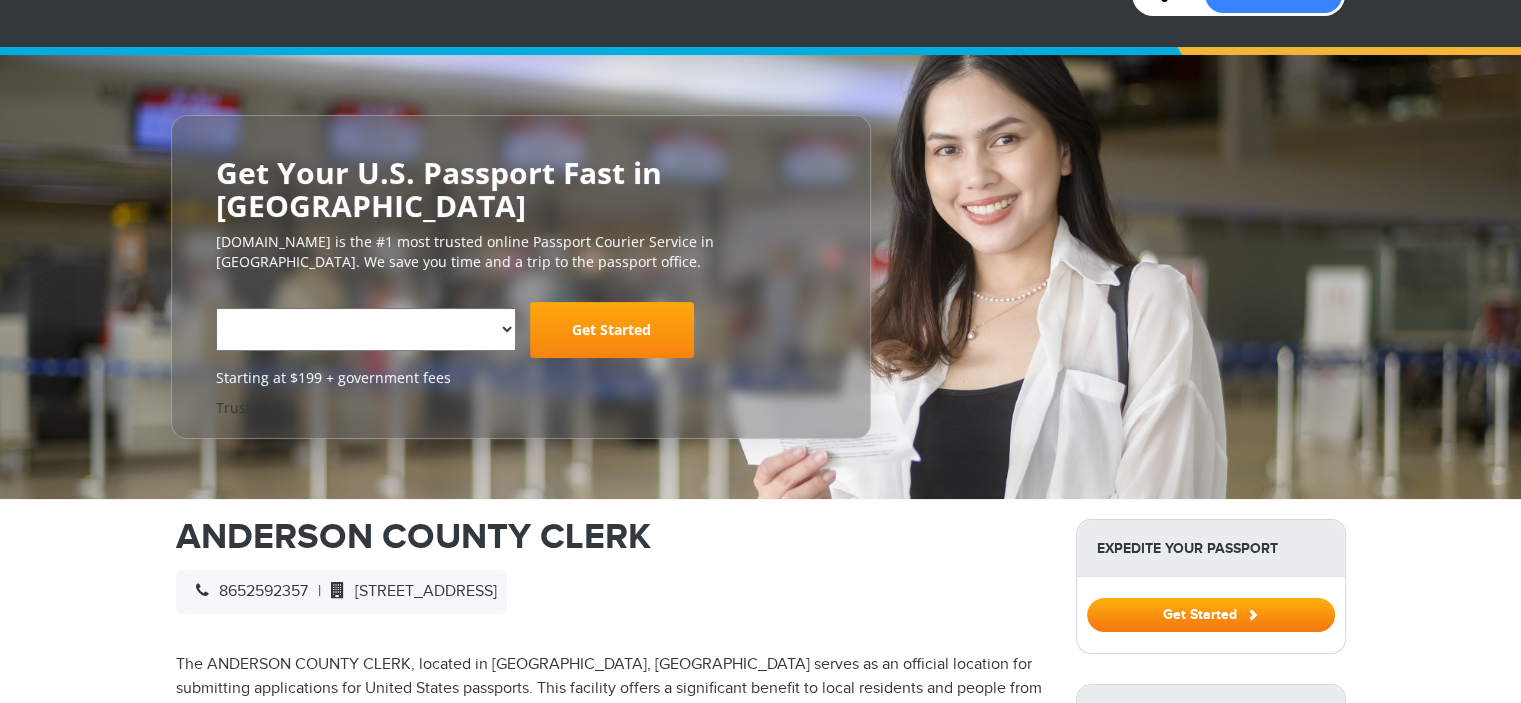 select on "**********" 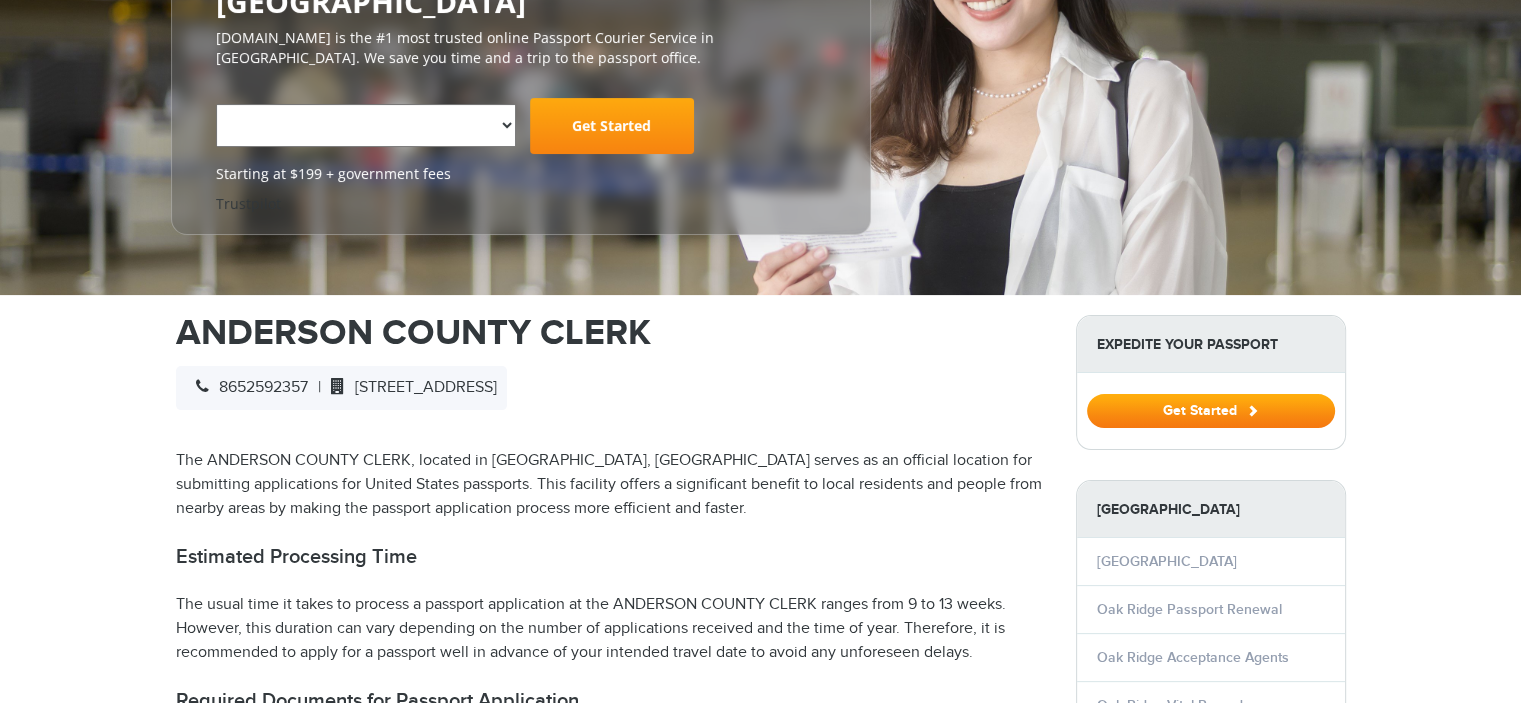 click on "[PHONE_NUMBER]
Passports & [DOMAIN_NAME]
Login
Check Status
Passports
Passport Renewal
[GEOGRAPHIC_DATA]
Second Passport
Passport Name Change
Lost Passport
Contact" at bounding box center [760, 31] 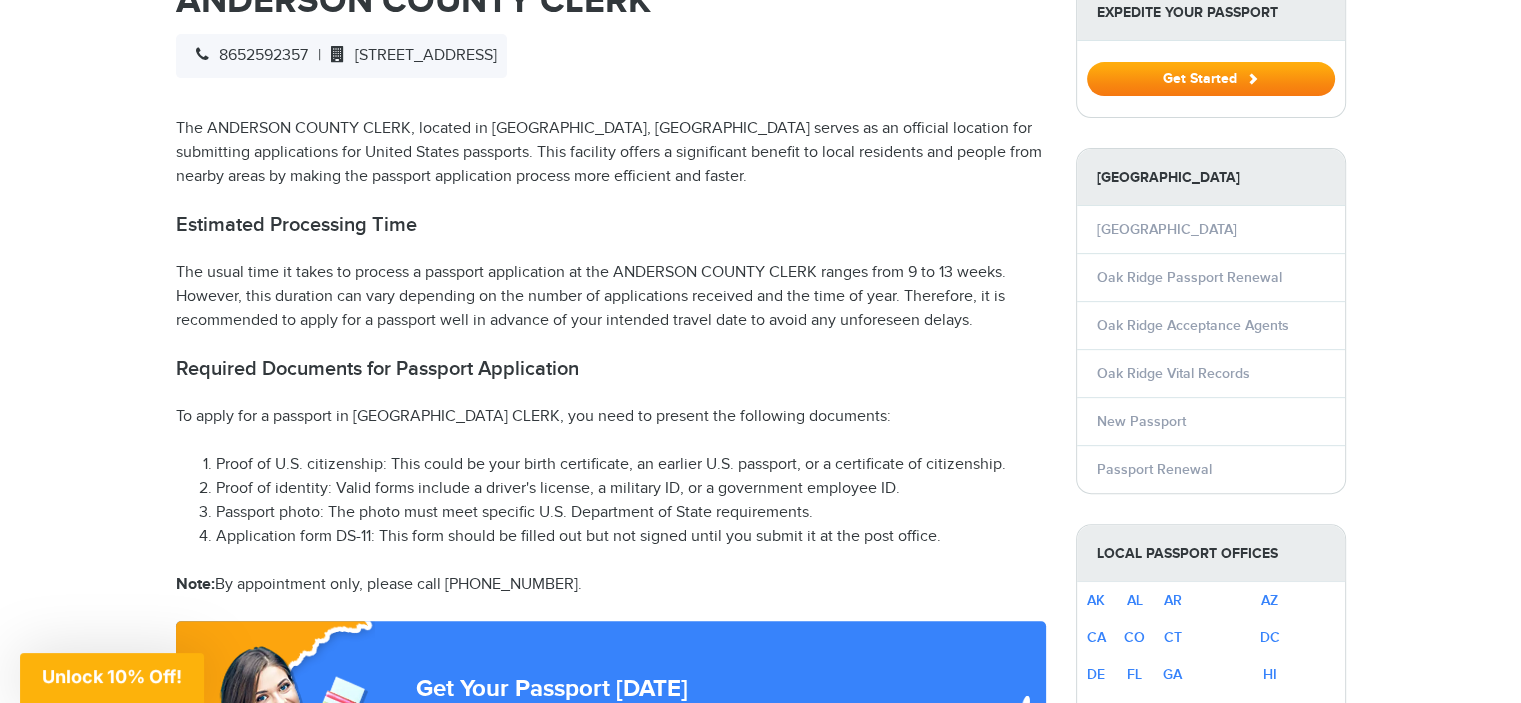 scroll, scrollTop: 0, scrollLeft: 0, axis: both 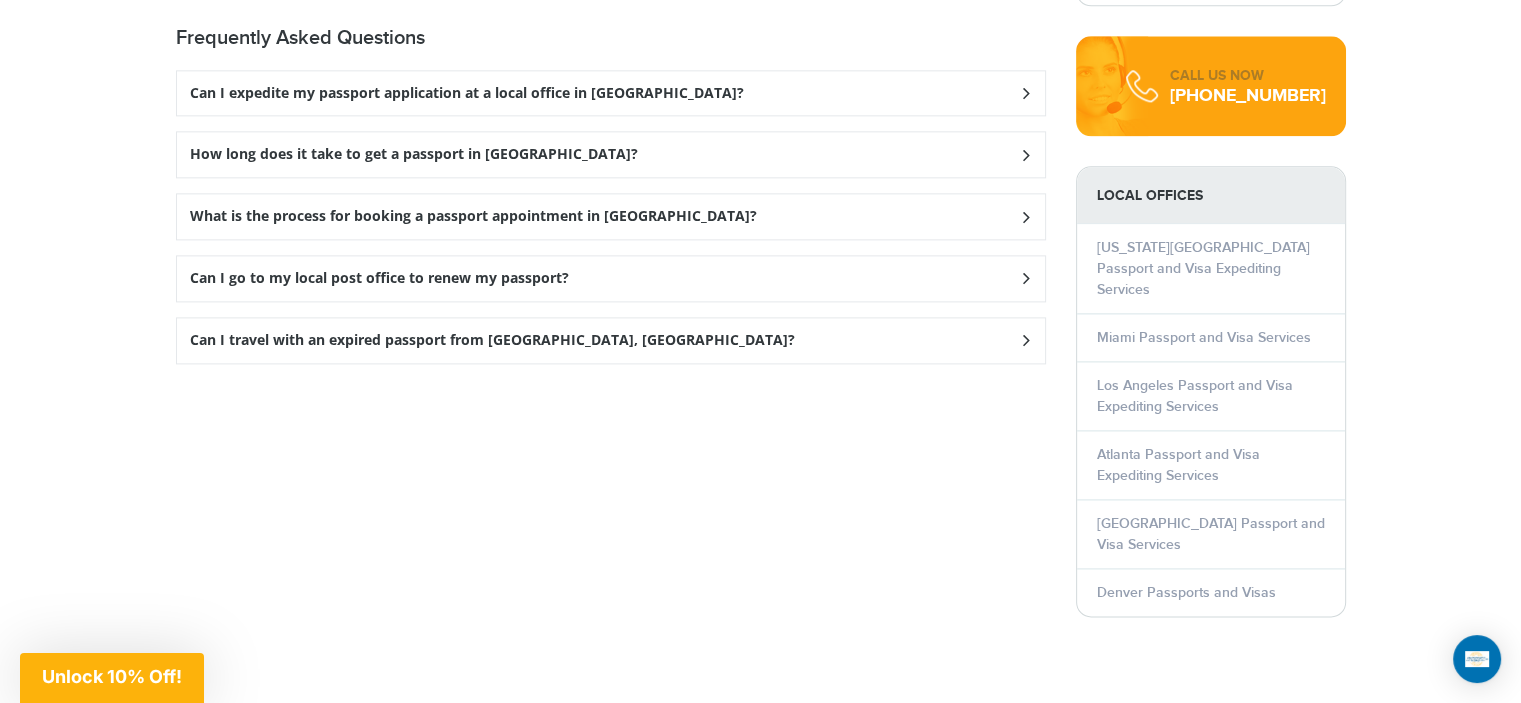 click on "Can I expedite my passport application at a local office in [GEOGRAPHIC_DATA]?" at bounding box center [467, 93] 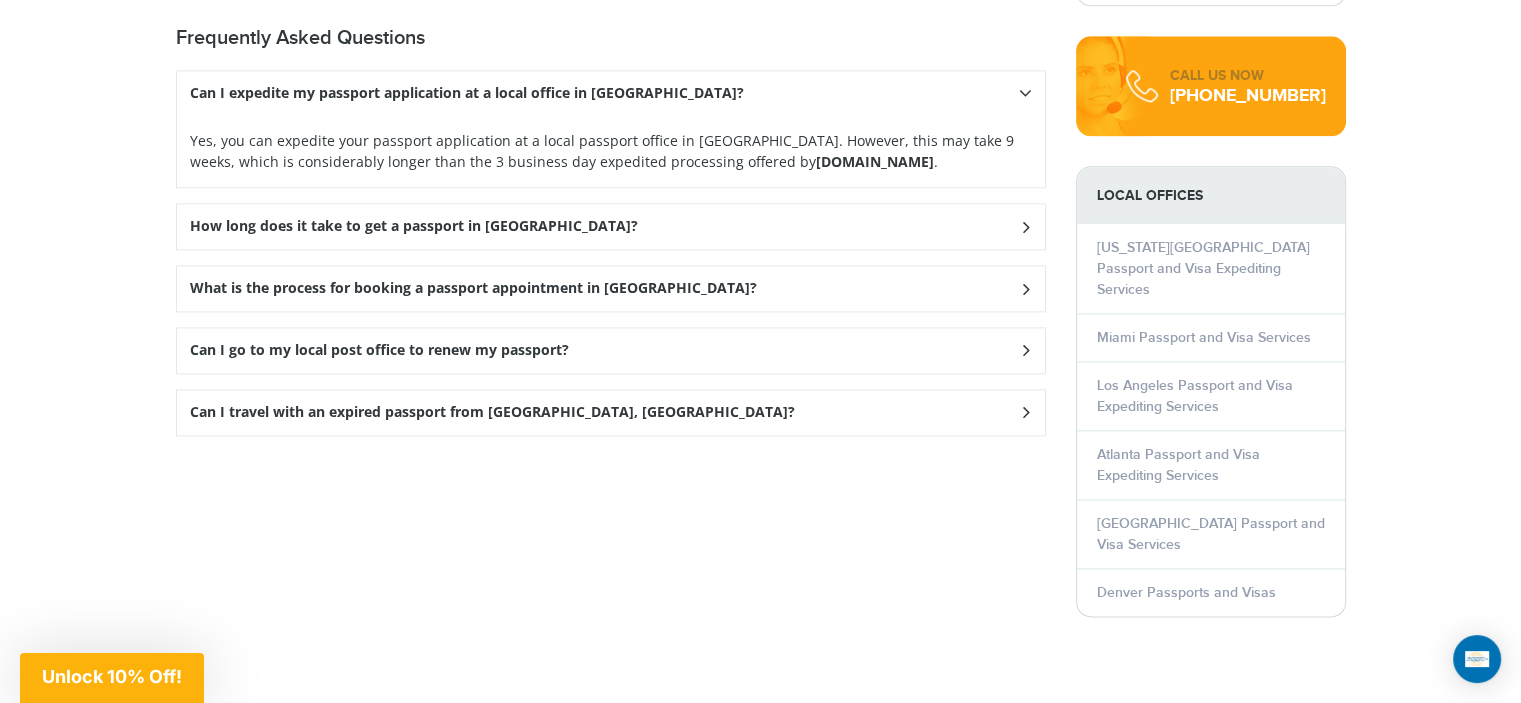 click on "How long does it take to get a passport in [GEOGRAPHIC_DATA]?" at bounding box center (611, 93) 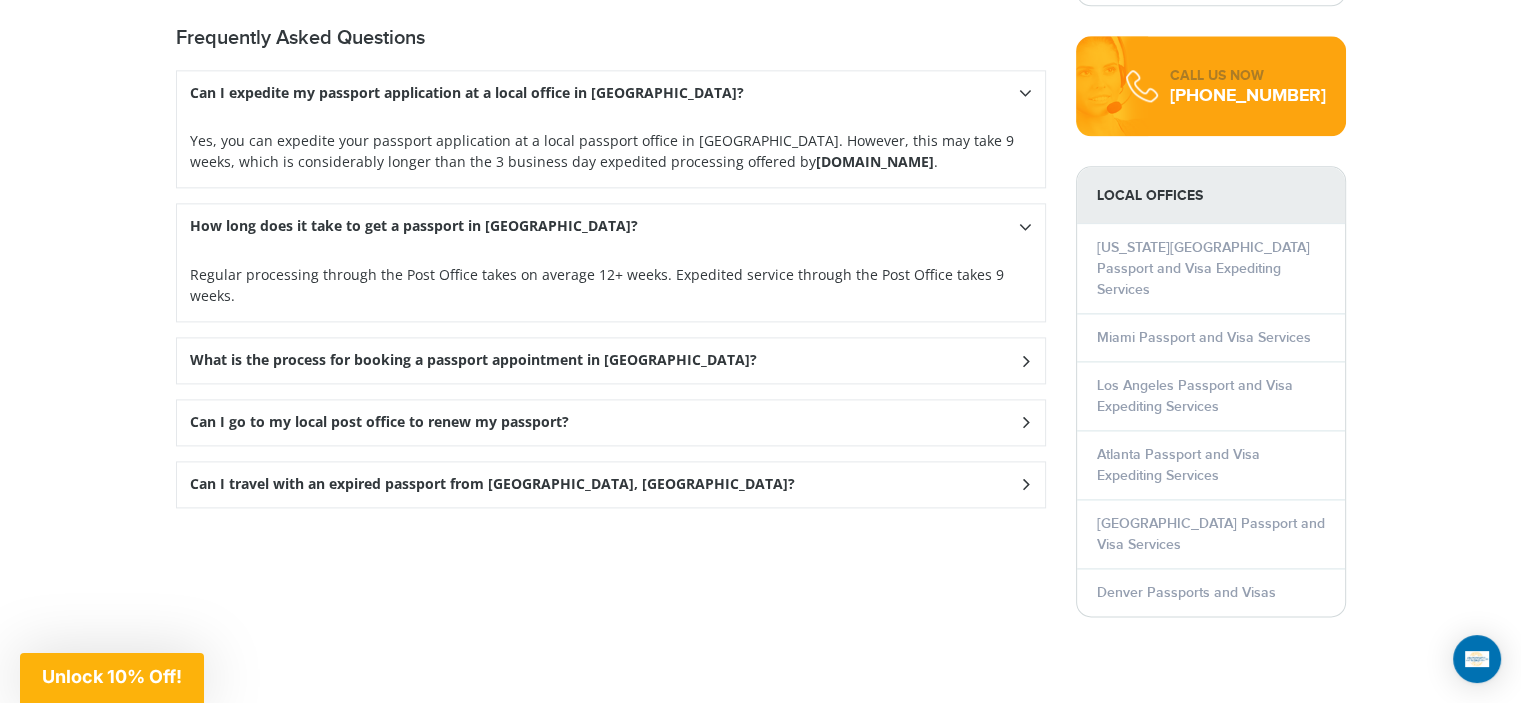 click on "What is the process for booking a passport appointment in [GEOGRAPHIC_DATA]?" at bounding box center [467, 93] 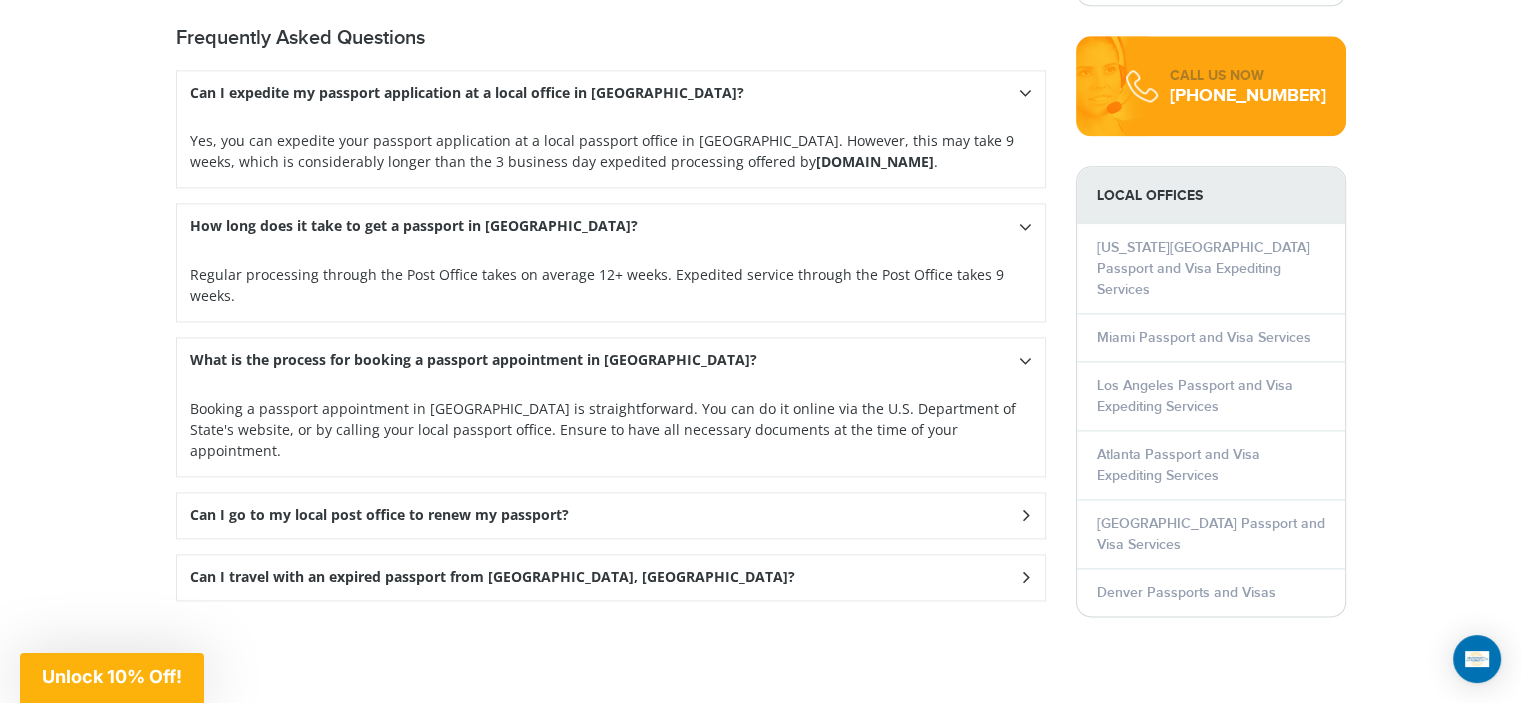 click on "What is the process for booking a passport appointment in [GEOGRAPHIC_DATA]?" at bounding box center (467, 93) 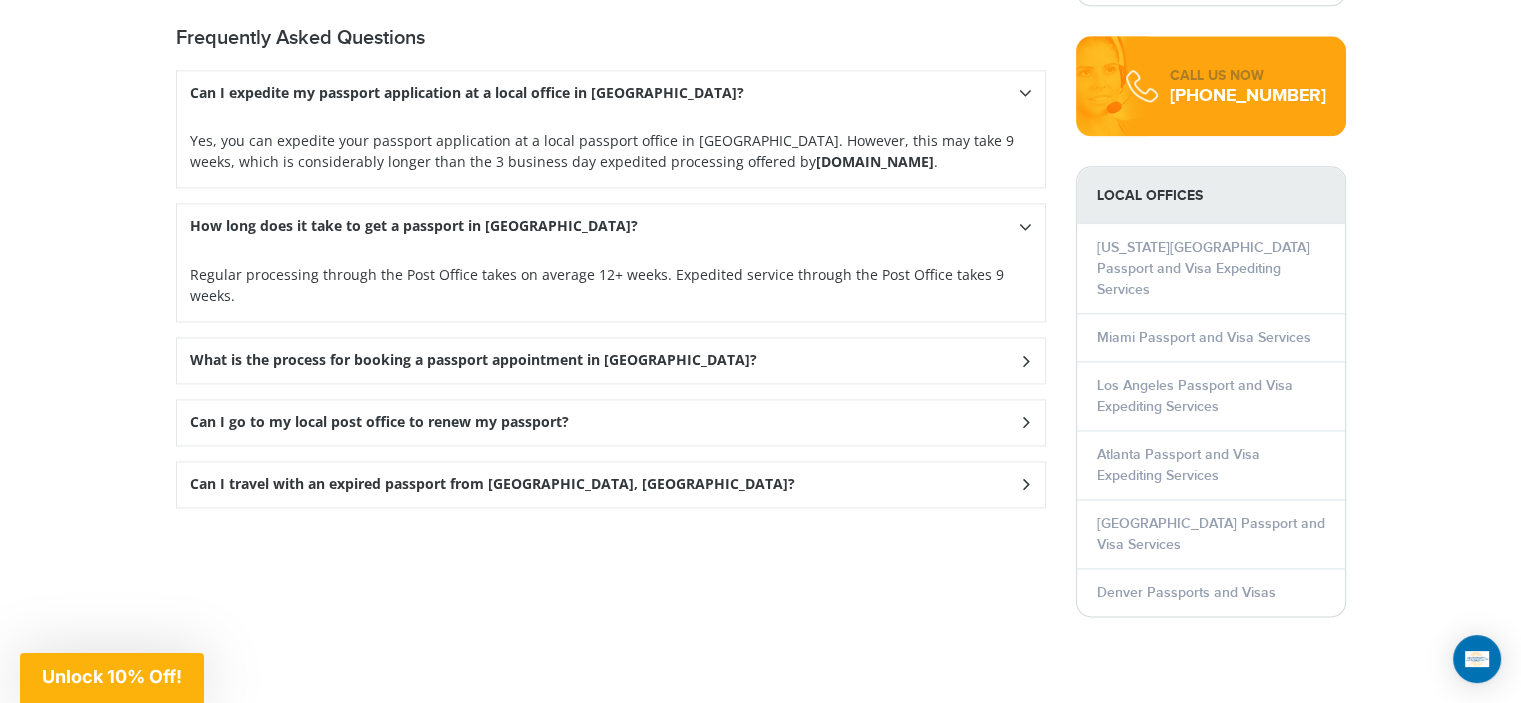 click on "How long does it take to get a passport in [GEOGRAPHIC_DATA]?" at bounding box center [611, 93] 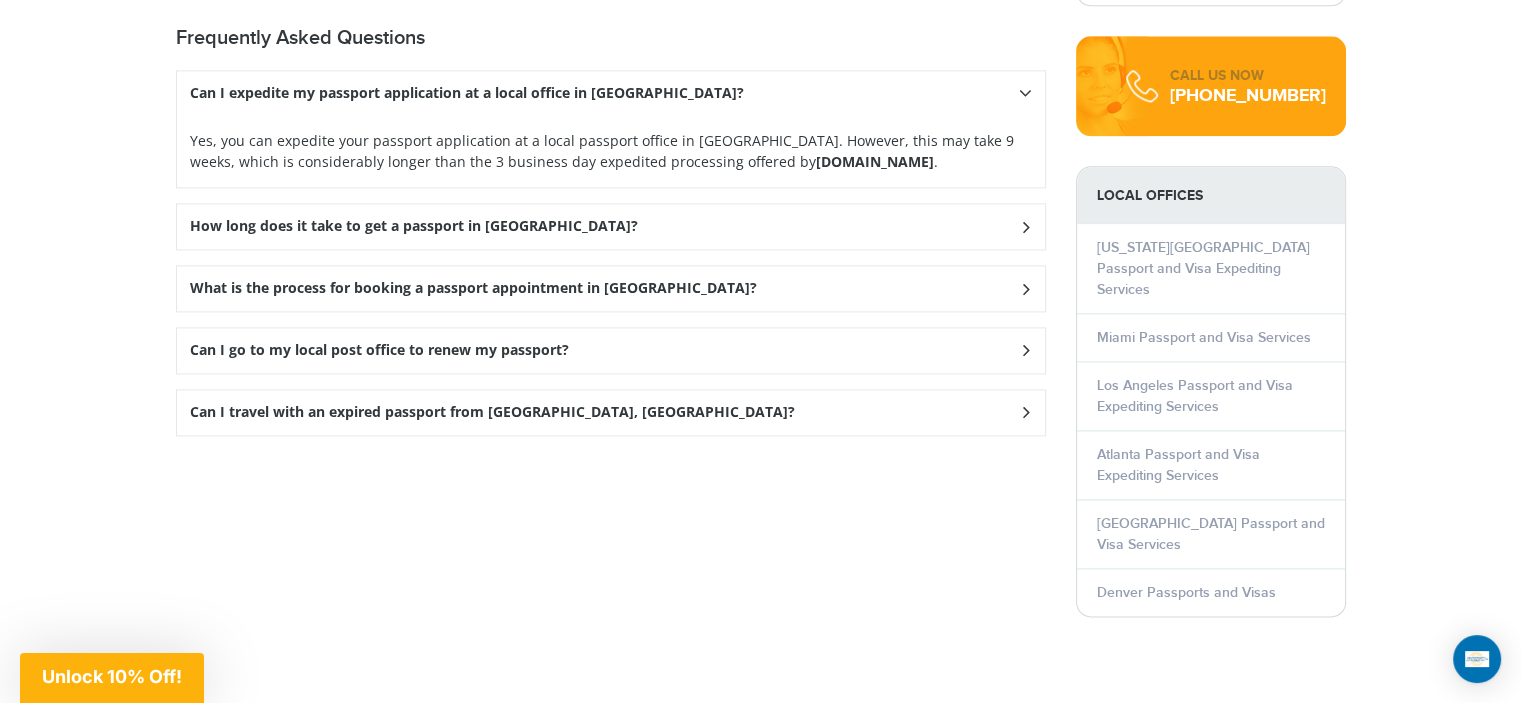 click at bounding box center (1025, 93) 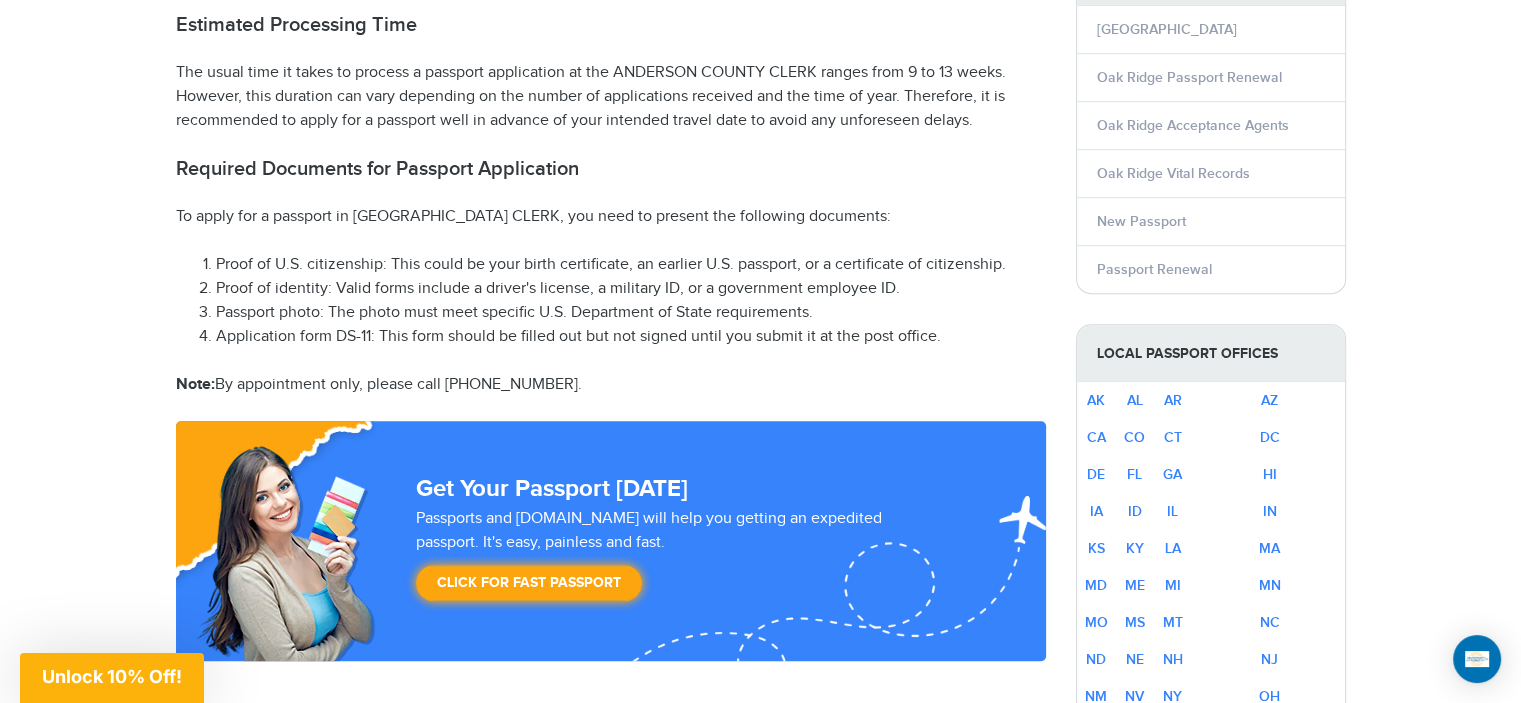 scroll, scrollTop: 866, scrollLeft: 0, axis: vertical 